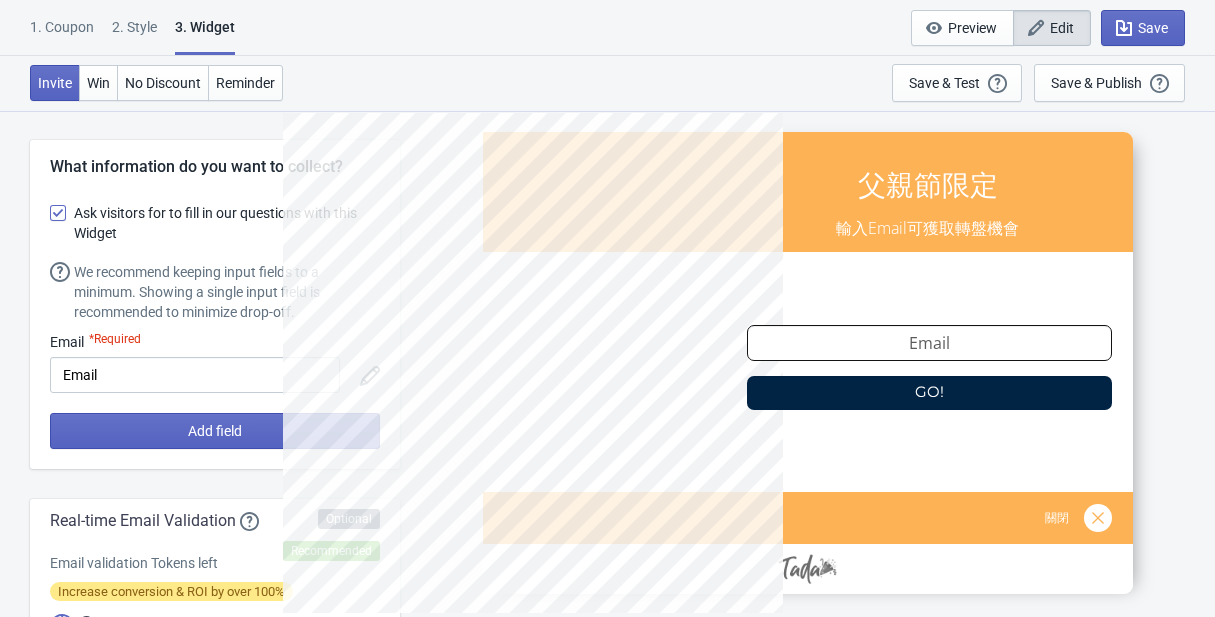 scroll, scrollTop: 0, scrollLeft: 0, axis: both 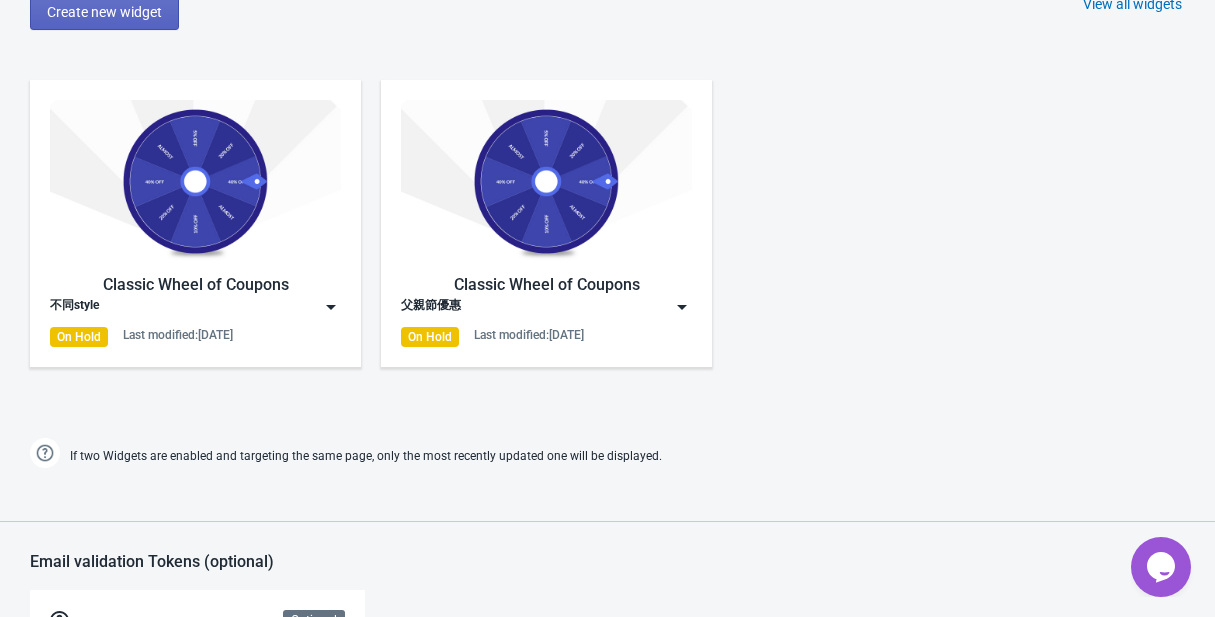 click at bounding box center (331, 307) 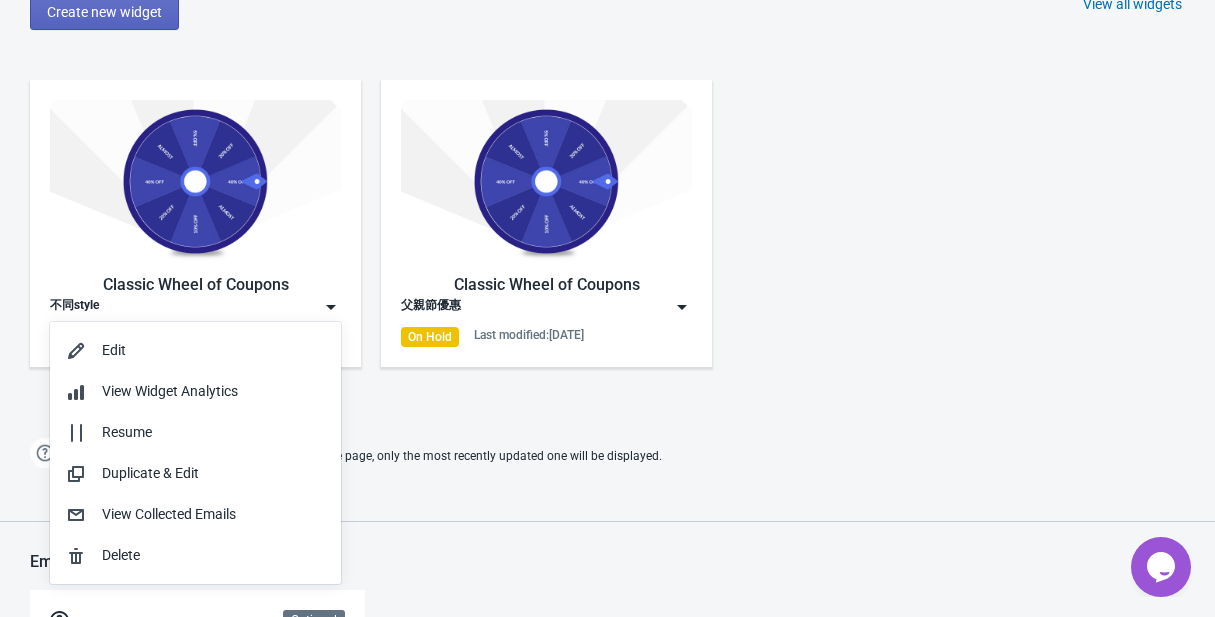 click on "If two Widgets are enabled and targeting the same page, only the most recently updated one will be displayed." at bounding box center (366, 456) 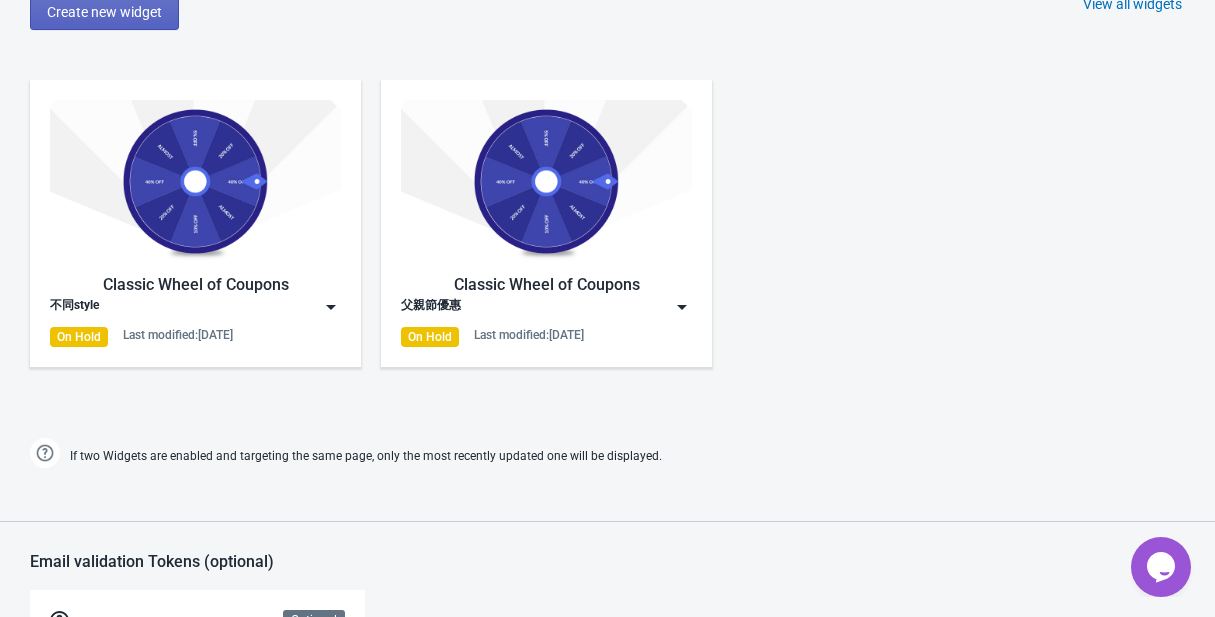 click at bounding box center (331, 307) 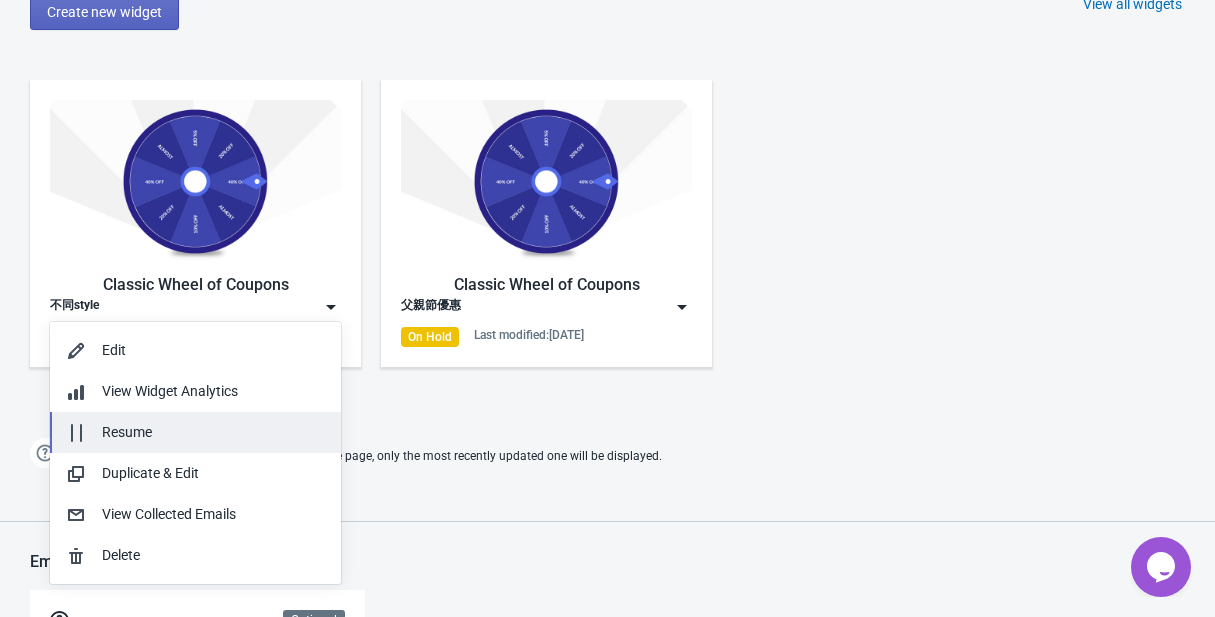 click on "Resume" at bounding box center [213, 432] 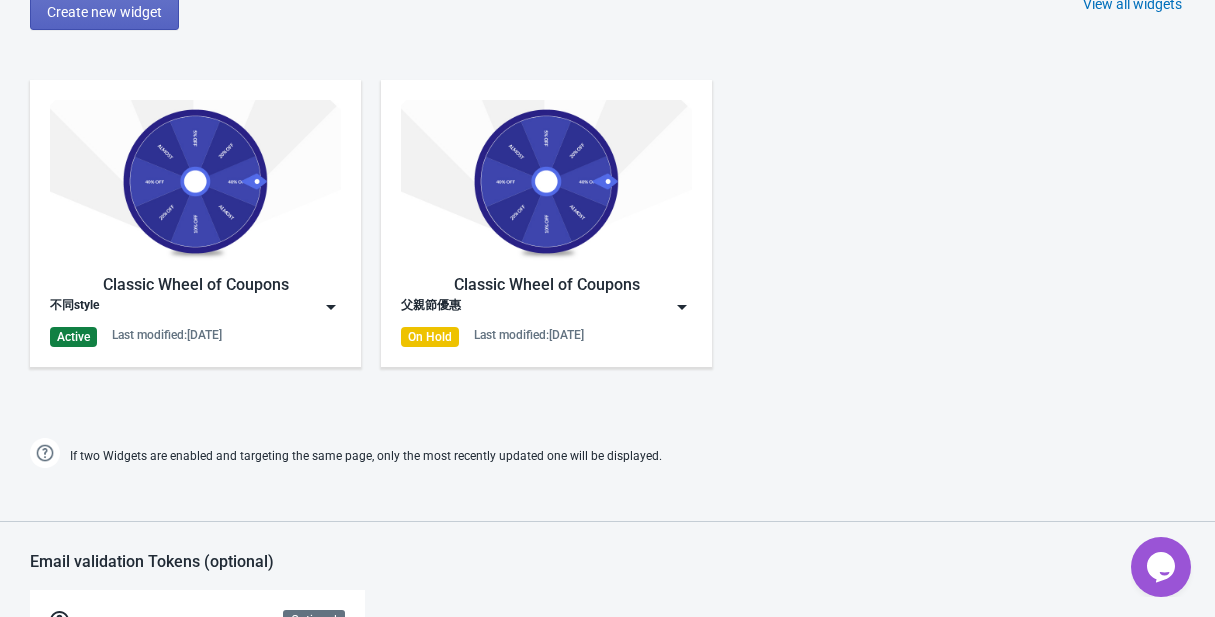 click on "Classic Wheel of Coupons 不同style Active Last modified:  30.7.2025 Classic Wheel of Coupons 父親節優惠 On Hold Last modified:  28.7.2025" at bounding box center [607, 240] 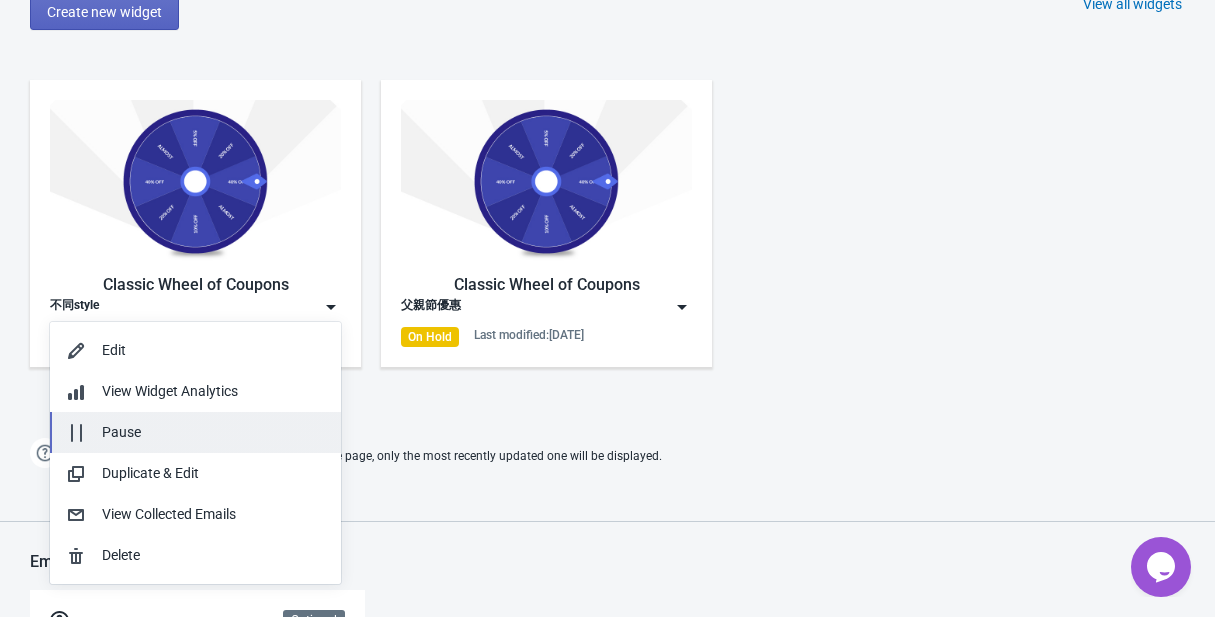 click on "Pause" at bounding box center (195, 432) 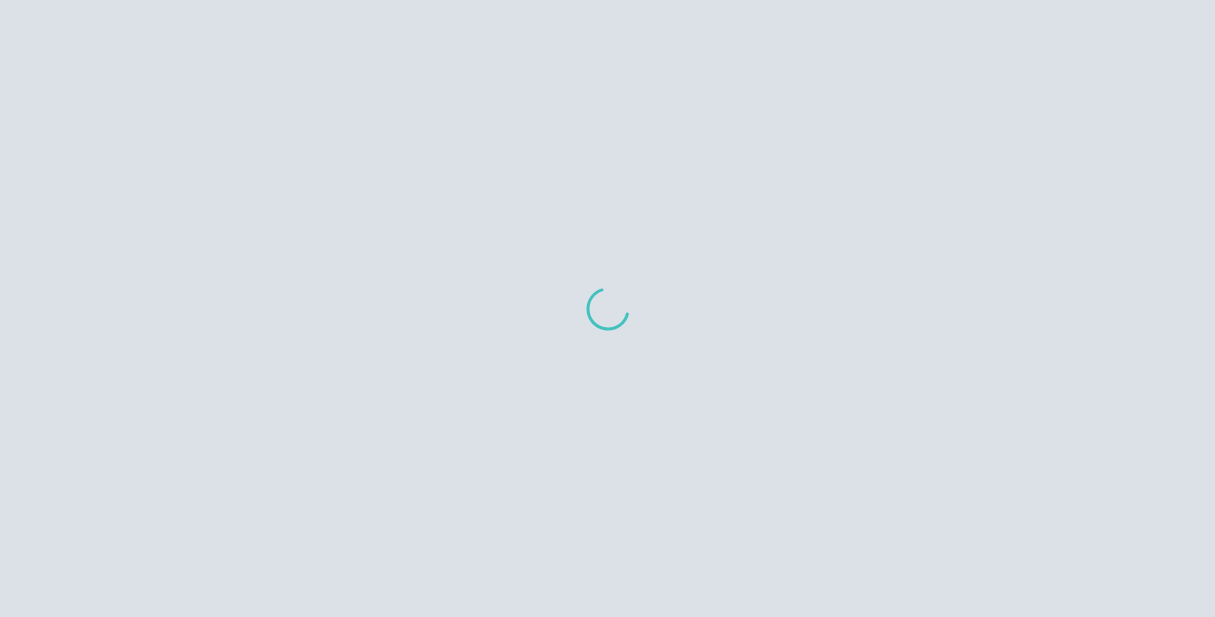 scroll, scrollTop: 0, scrollLeft: 0, axis: both 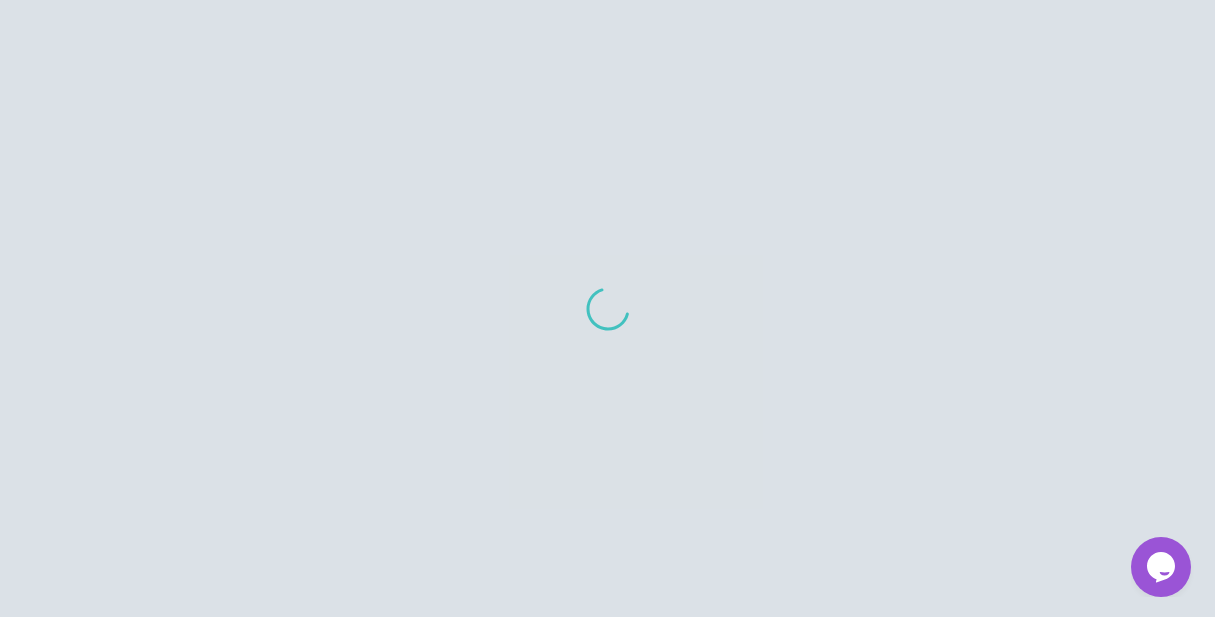 click 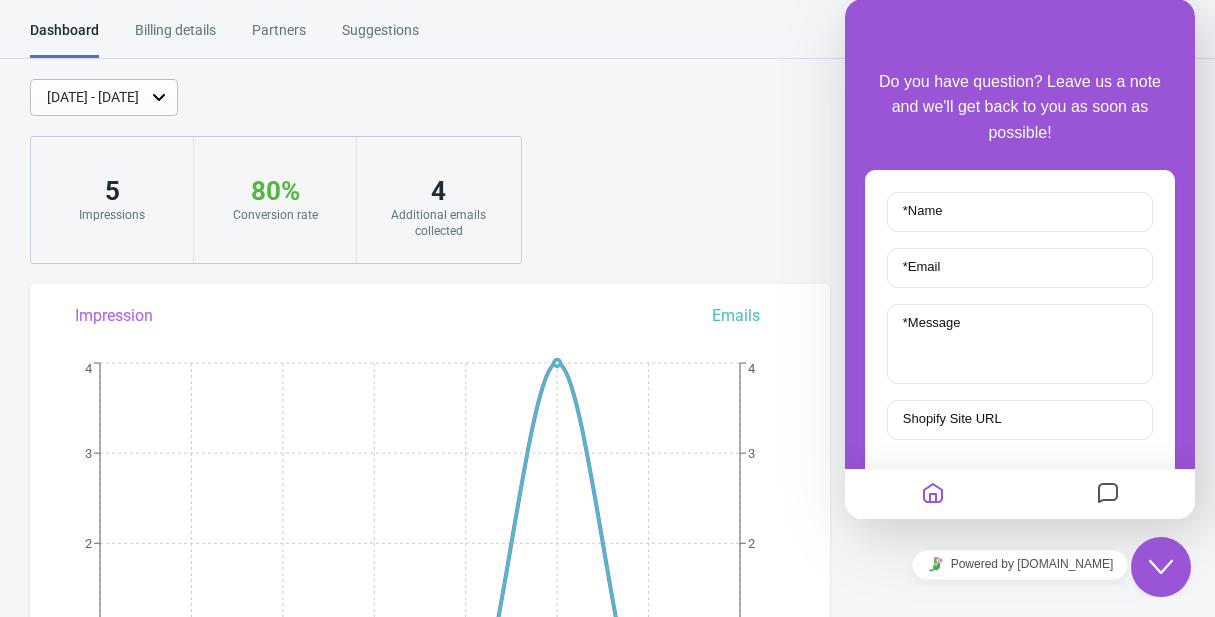 scroll, scrollTop: 124, scrollLeft: 0, axis: vertical 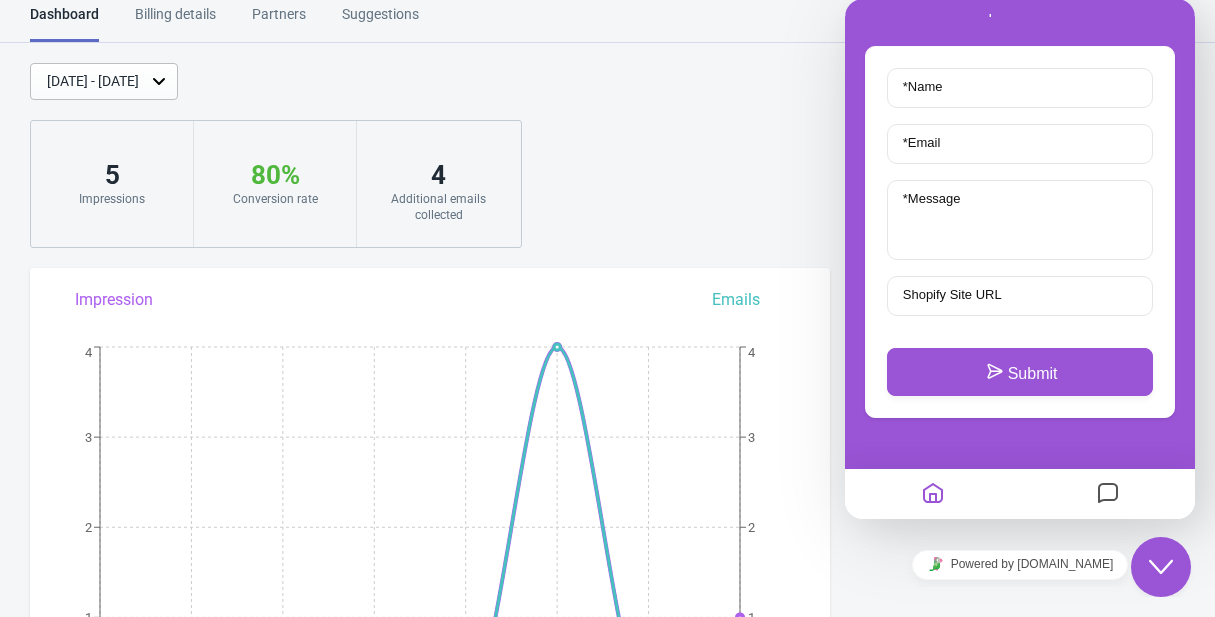 click at bounding box center (1108, 494) 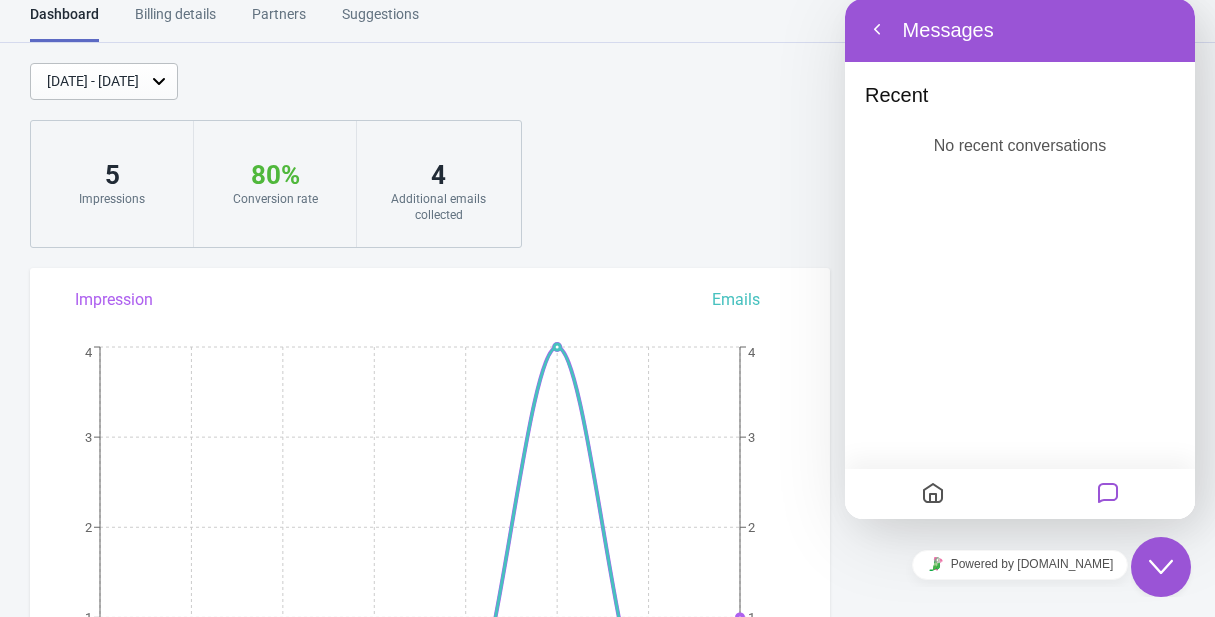 click on "No recent conversations" at bounding box center [1020, 671] 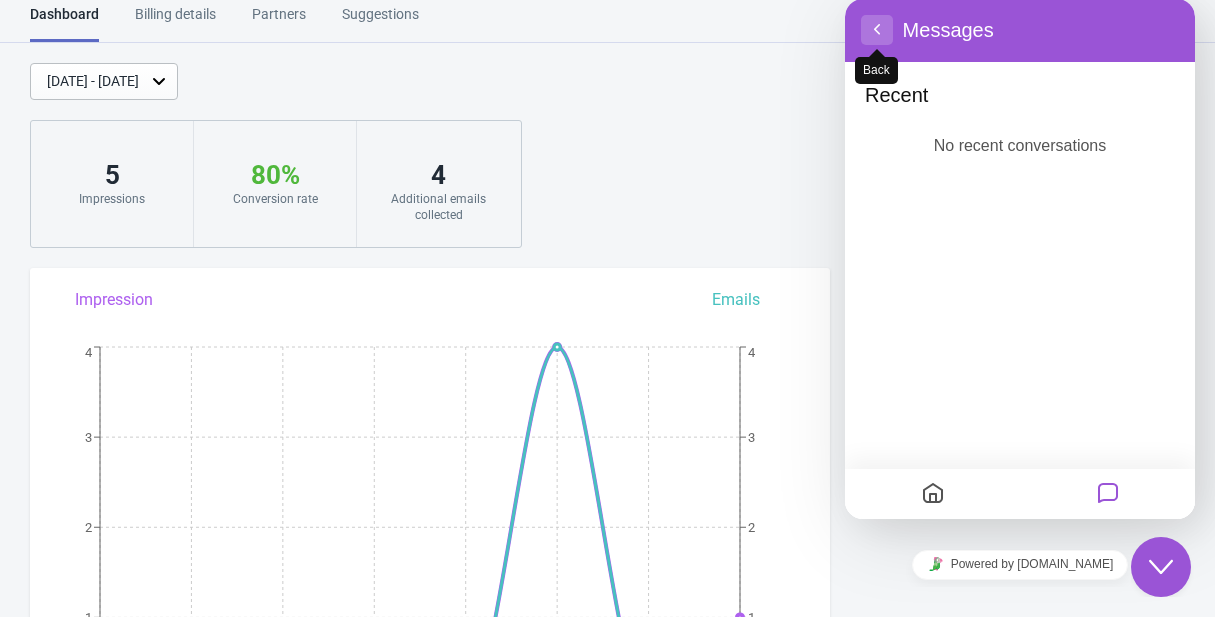 click at bounding box center (877, 49) 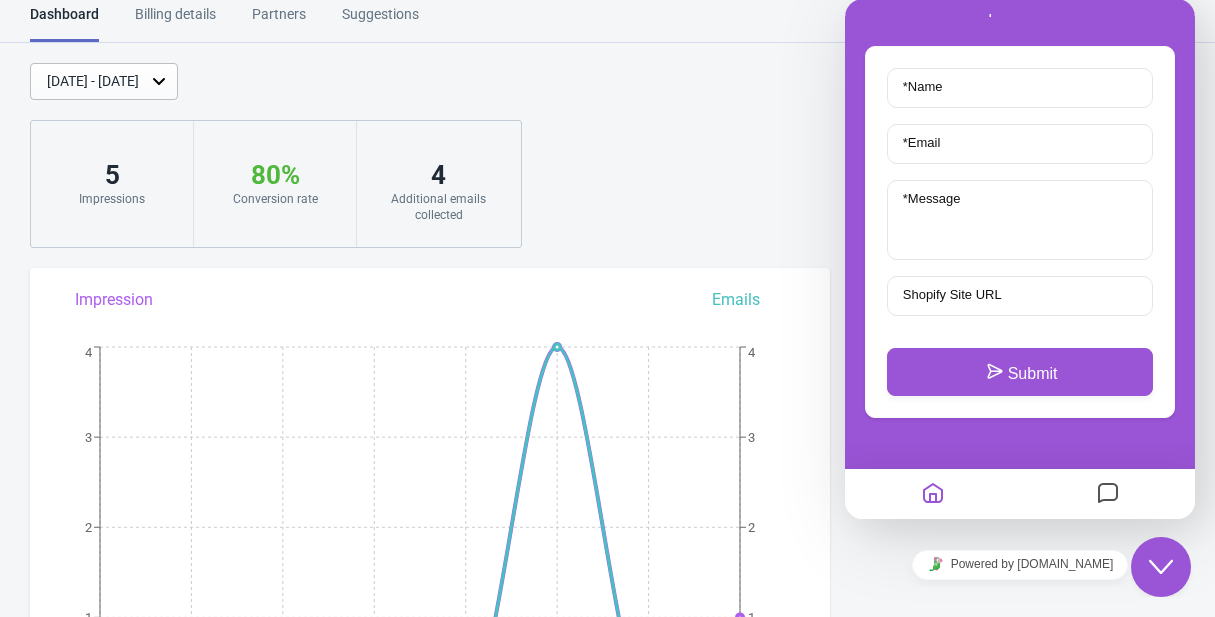 scroll, scrollTop: 0, scrollLeft: 0, axis: both 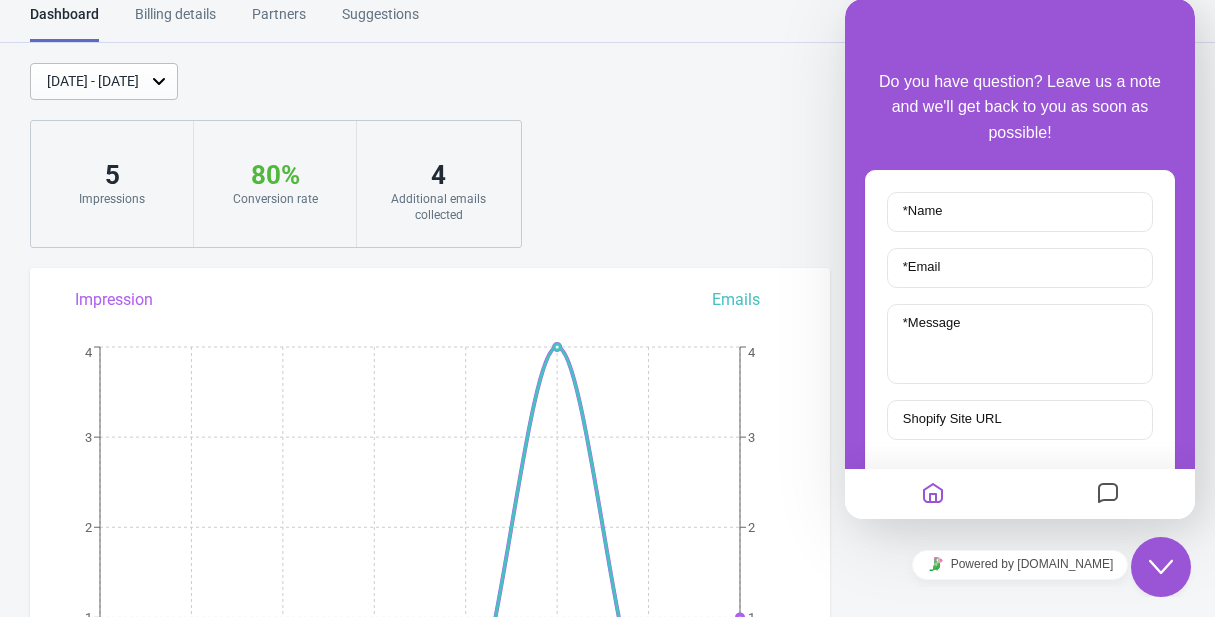click on "Jul 23, 2025 - Jul 30, 2025 test-wonder-core.myshopify.com 5 Impressions 80 % Your Tada Widget has a conversion rate  higher than average 🎉. Conversion rate 4 Additional emails collected" at bounding box center [607, 155] 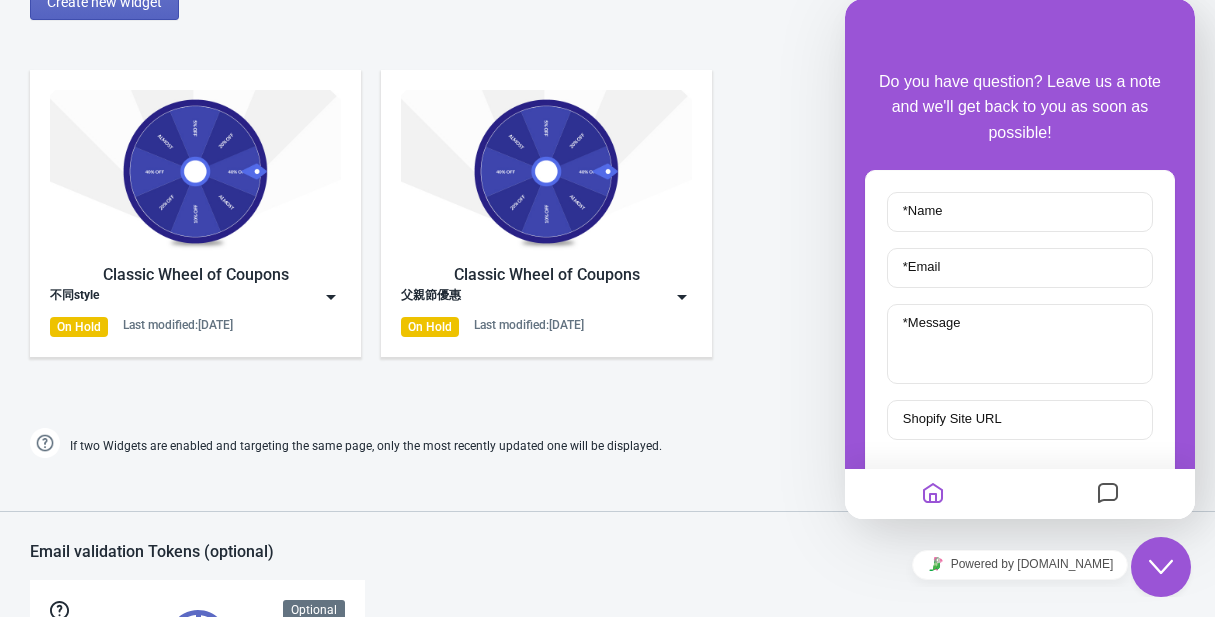 scroll, scrollTop: 950, scrollLeft: 0, axis: vertical 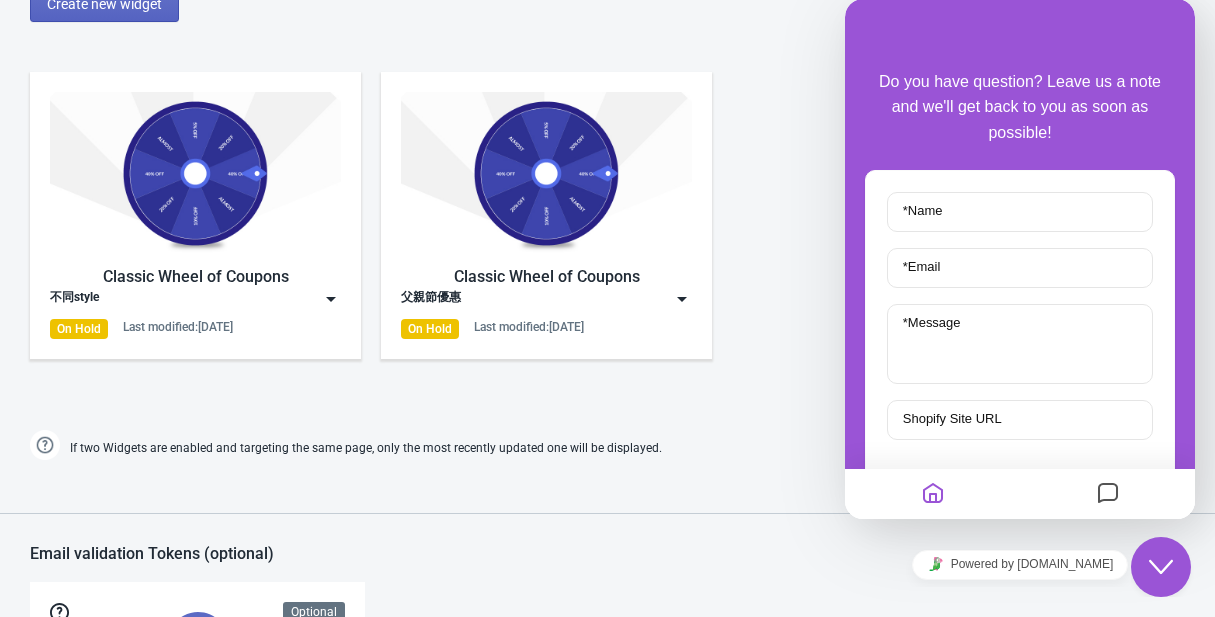 click on "*  Name" at bounding box center (1020, 220) 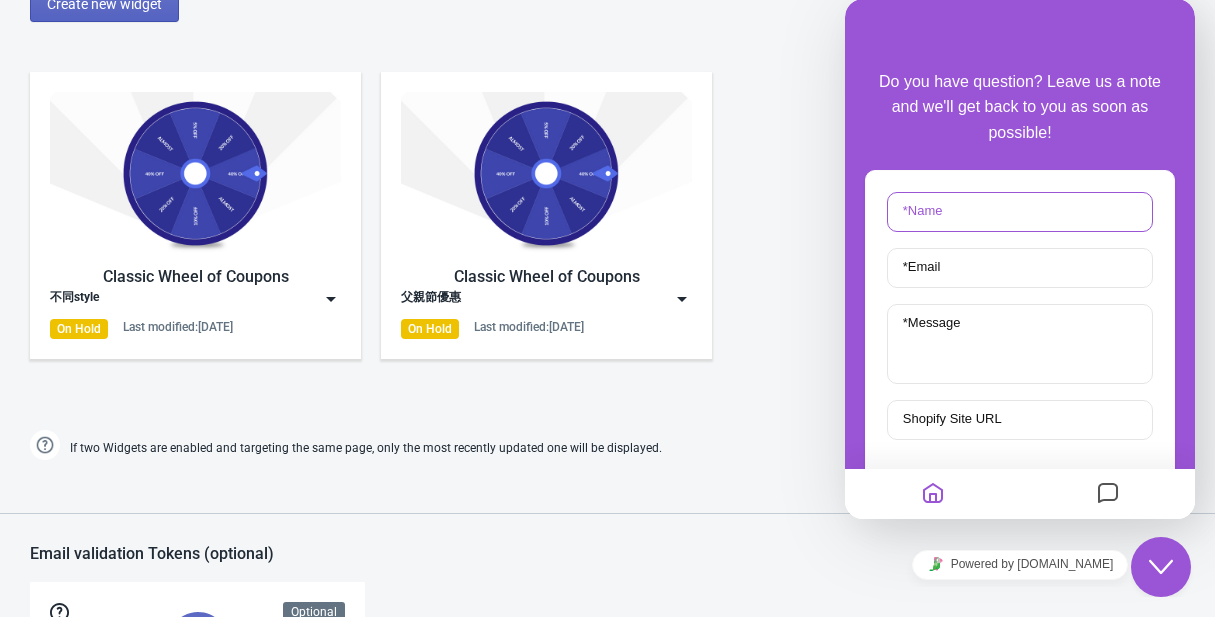 click on "*  Name" at bounding box center (1020, 212) 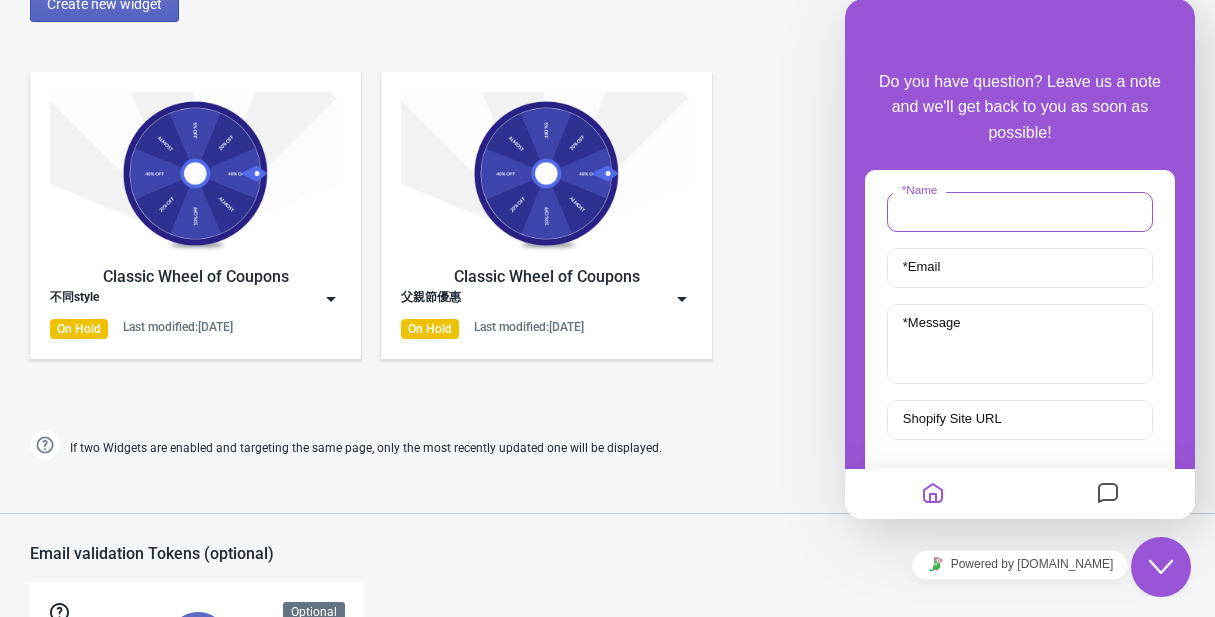 type on "ㄍ" 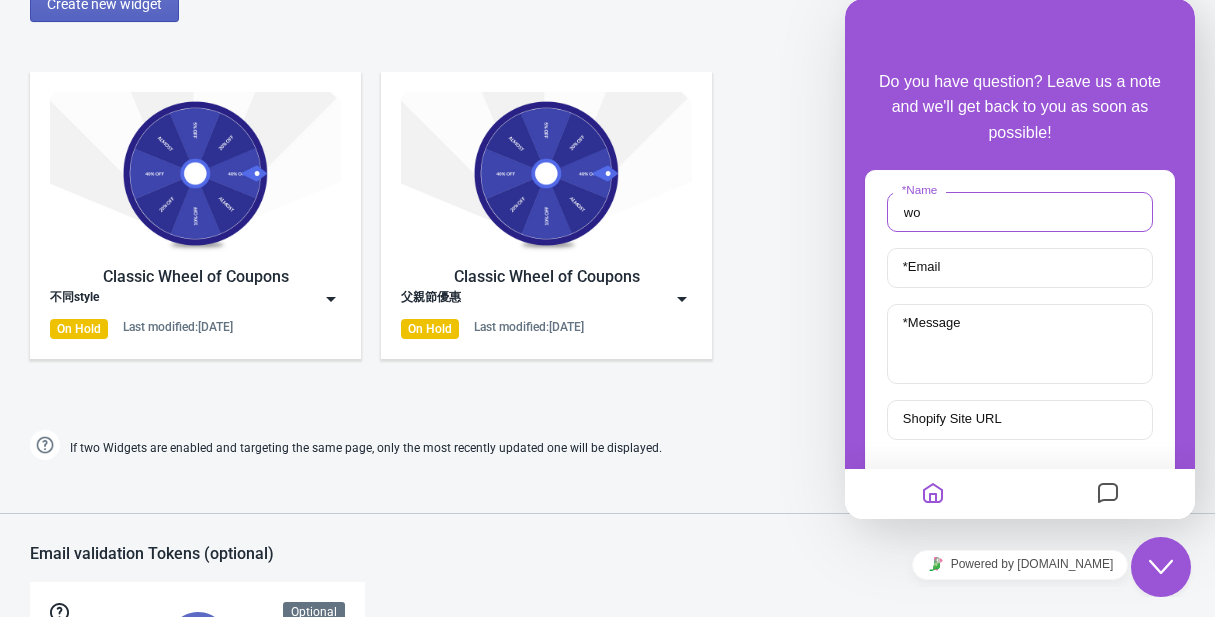 type on "w" 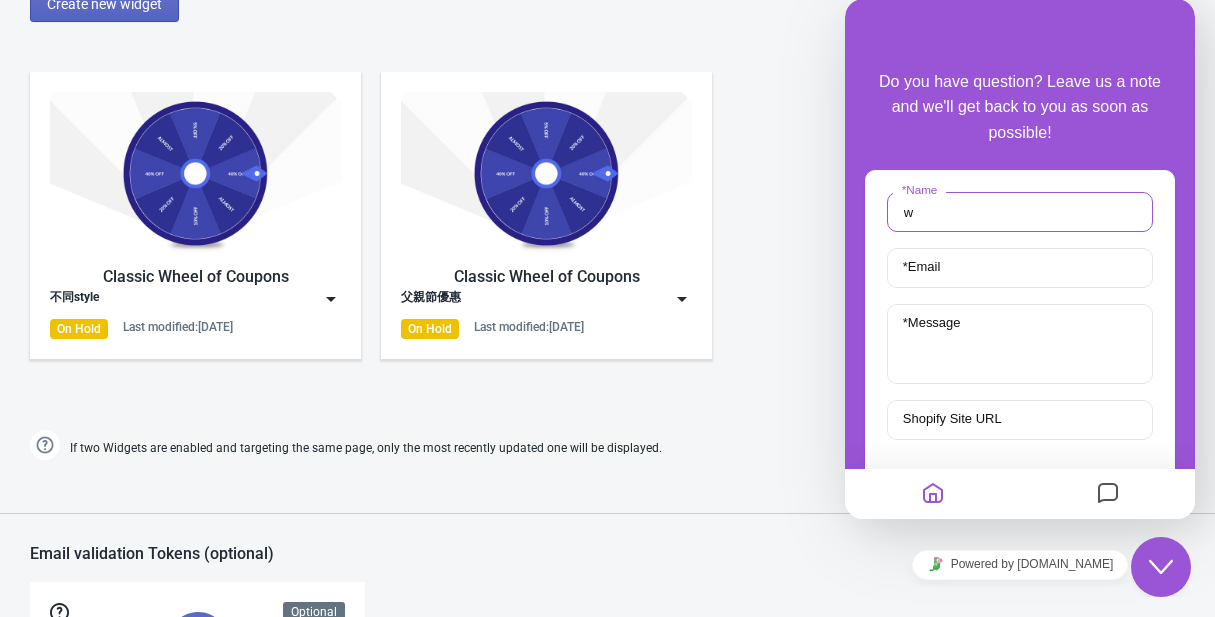 type 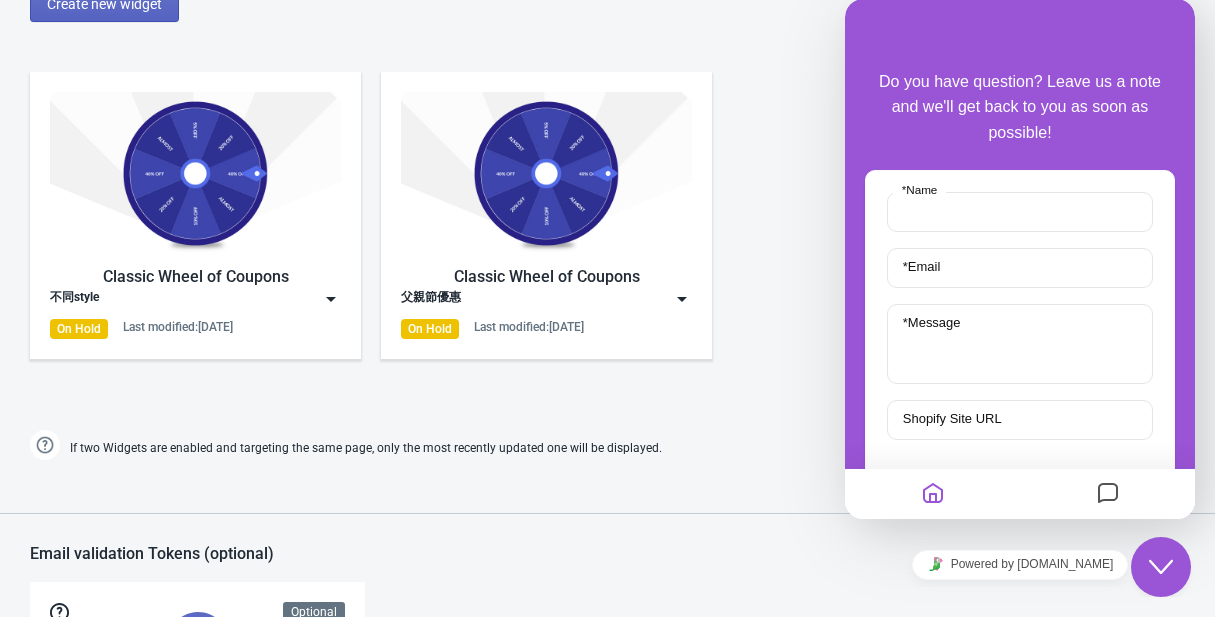 drag, startPoint x: 758, startPoint y: 395, endPoint x: 808, endPoint y: 396, distance: 50.01 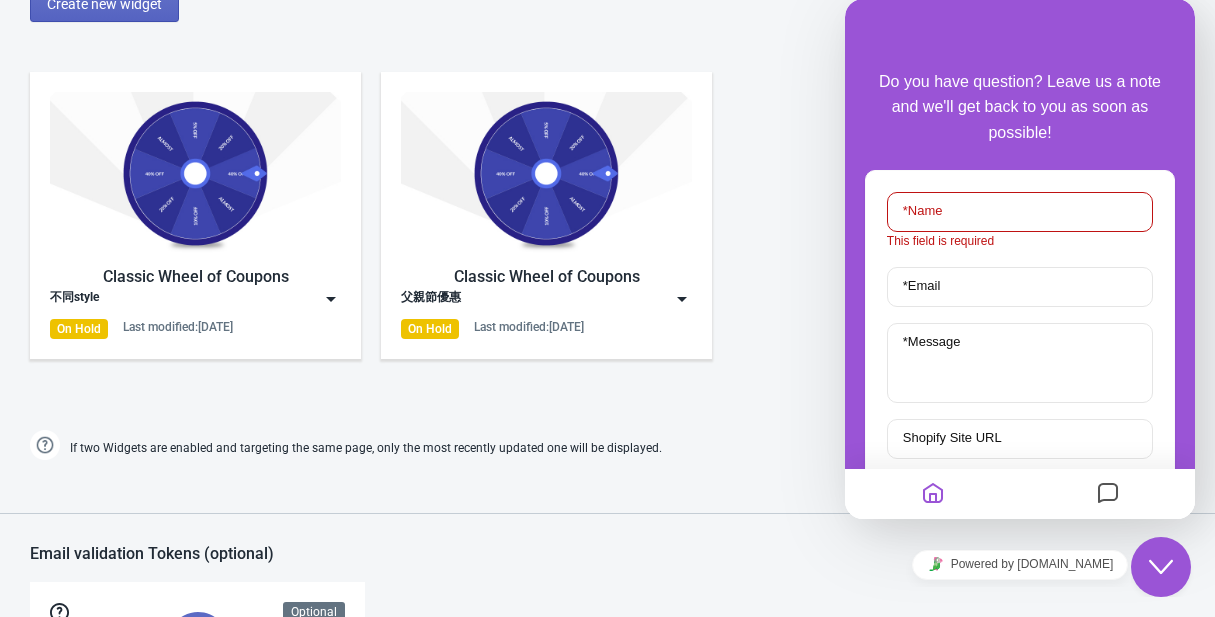 click on "Close Chat This icon closes the chat window." at bounding box center (1161, 567) 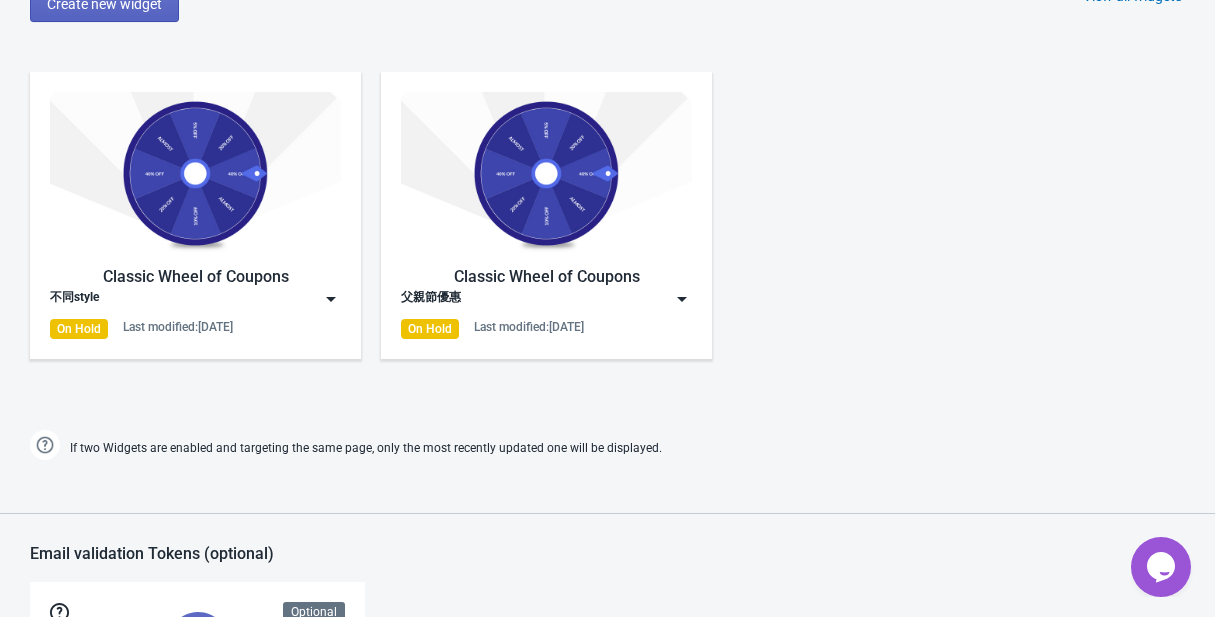 click at bounding box center (331, 299) 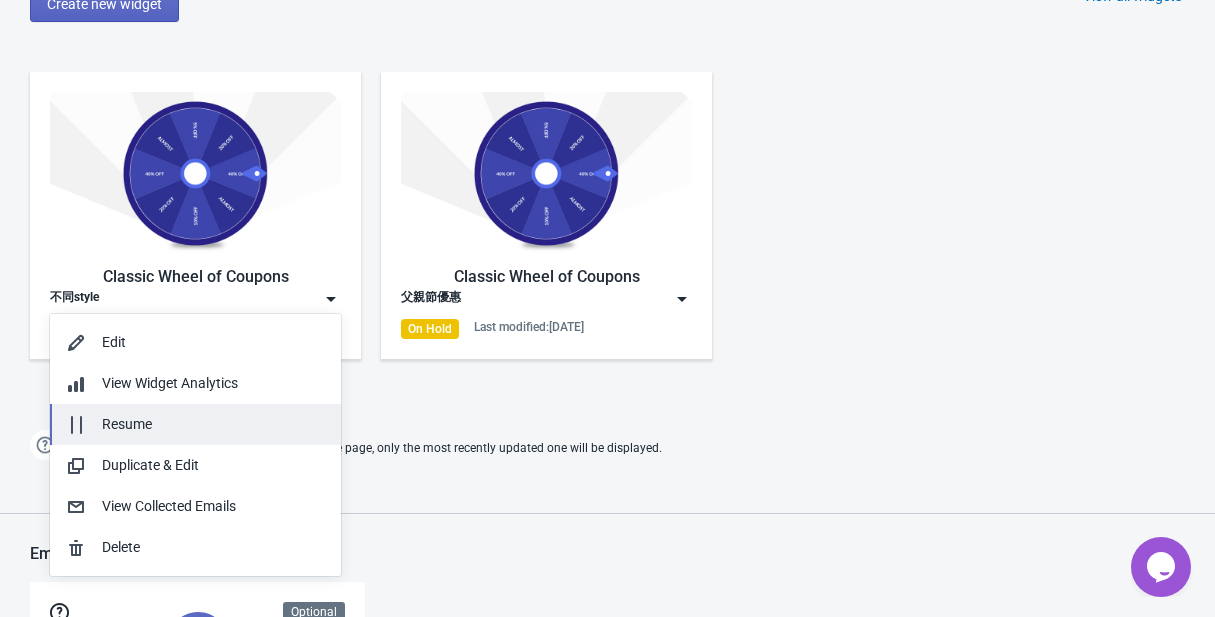 click on "Resume" at bounding box center (213, 424) 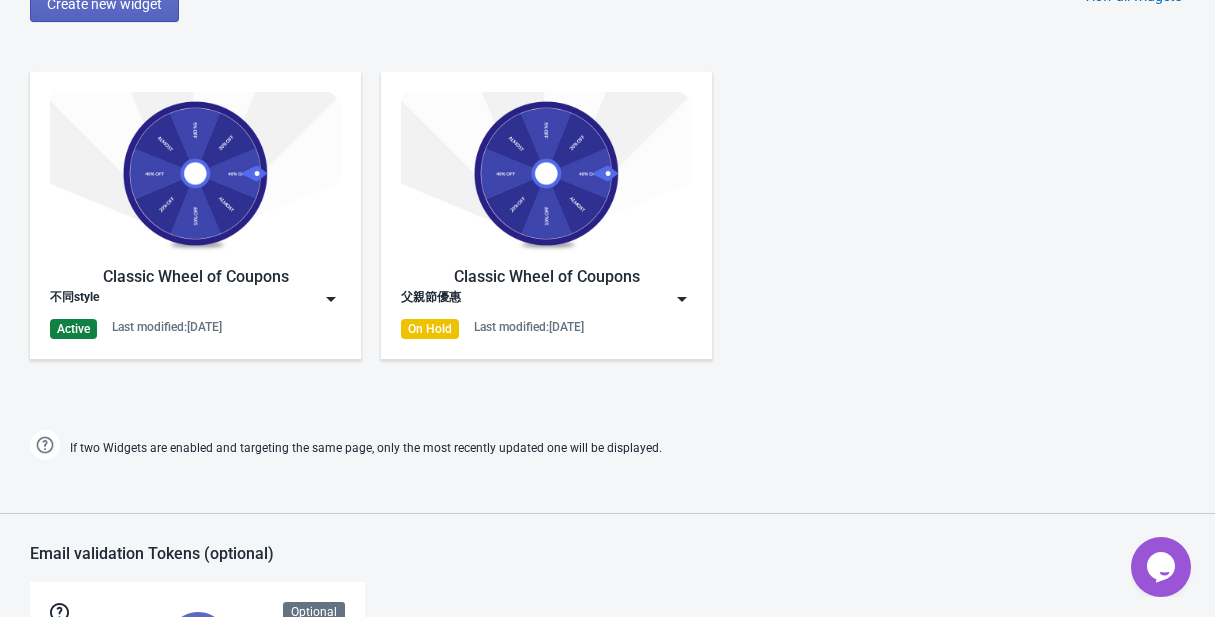 click on "Classic Wheel of Coupons 不同style Active Last modified:  30.7.2025 Classic Wheel of Coupons 父親節優惠 On Hold Last modified:  28.7.2025" at bounding box center [607, 232] 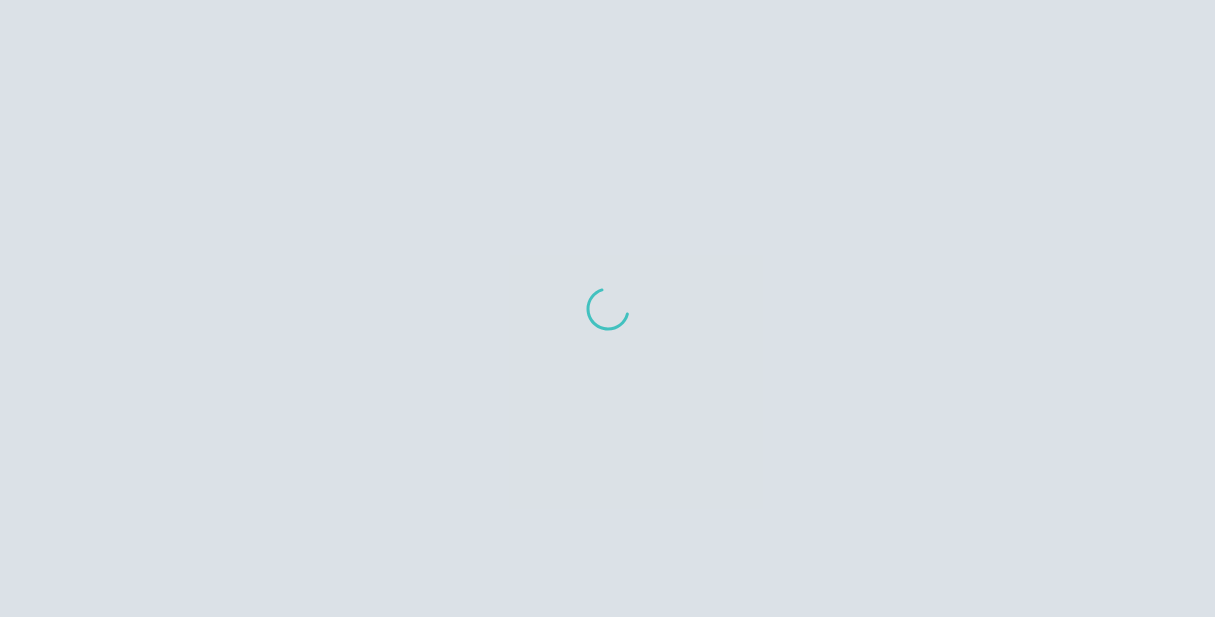 scroll, scrollTop: 0, scrollLeft: 0, axis: both 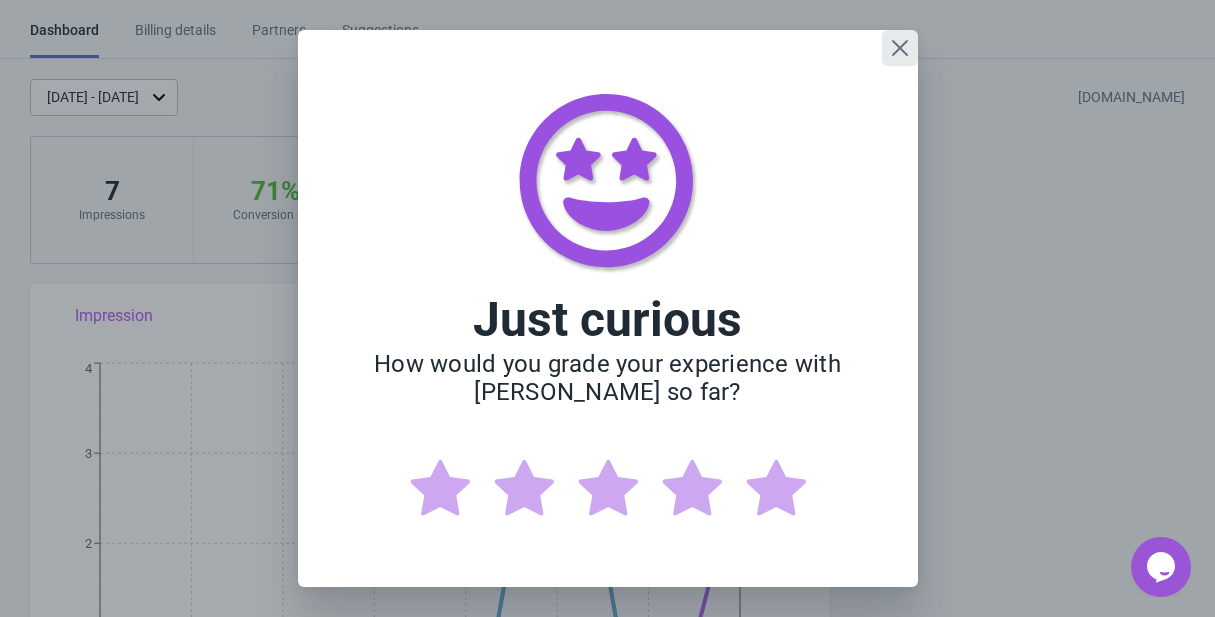 click 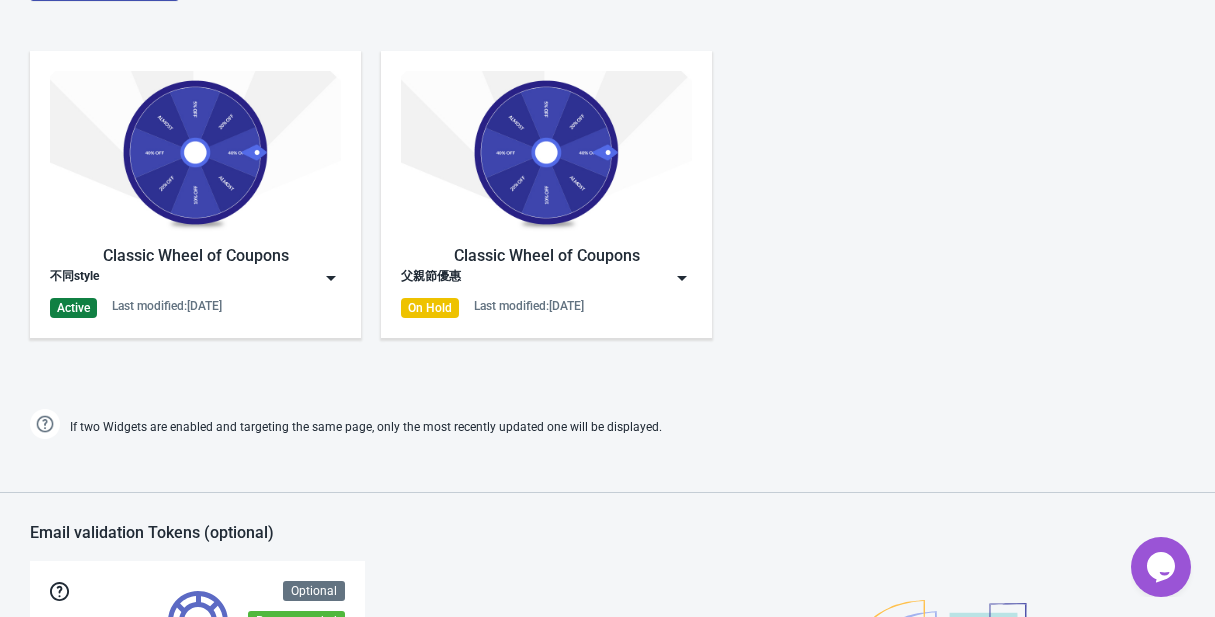 scroll, scrollTop: 1108, scrollLeft: 0, axis: vertical 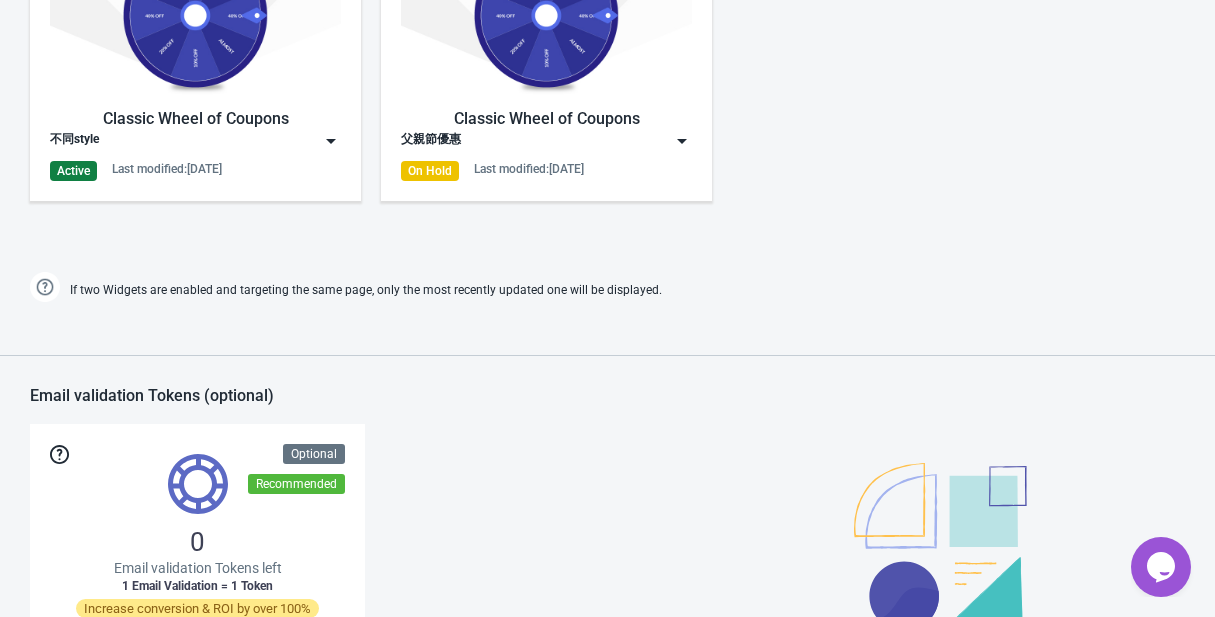 click at bounding box center [331, 141] 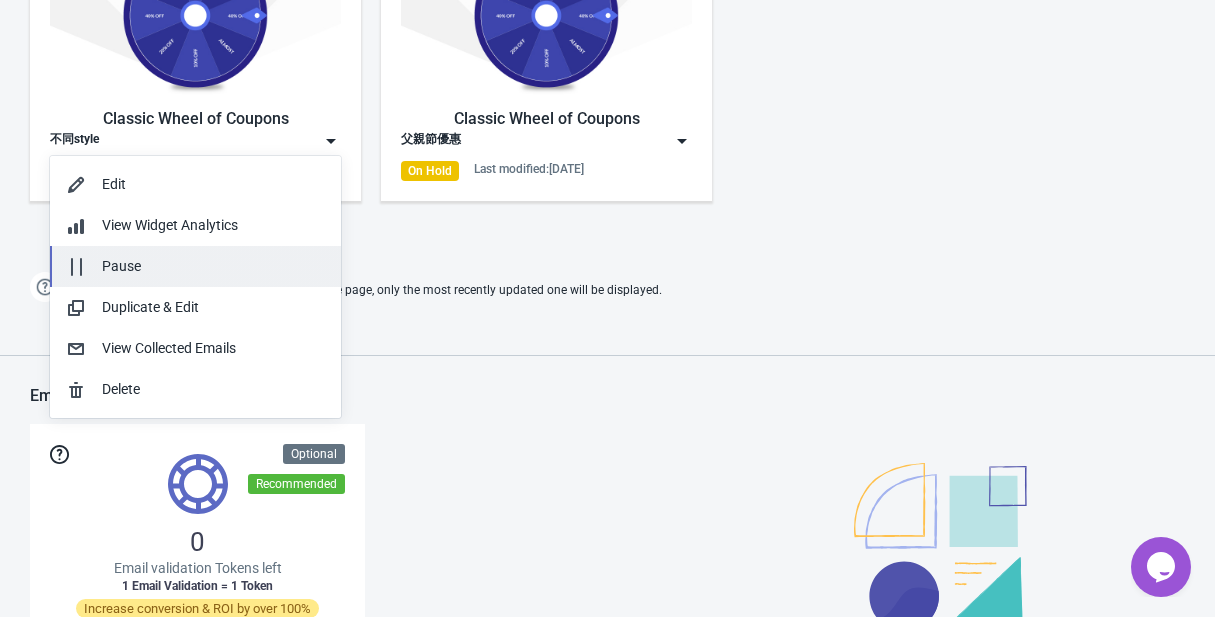 click on "Pause" at bounding box center (213, 266) 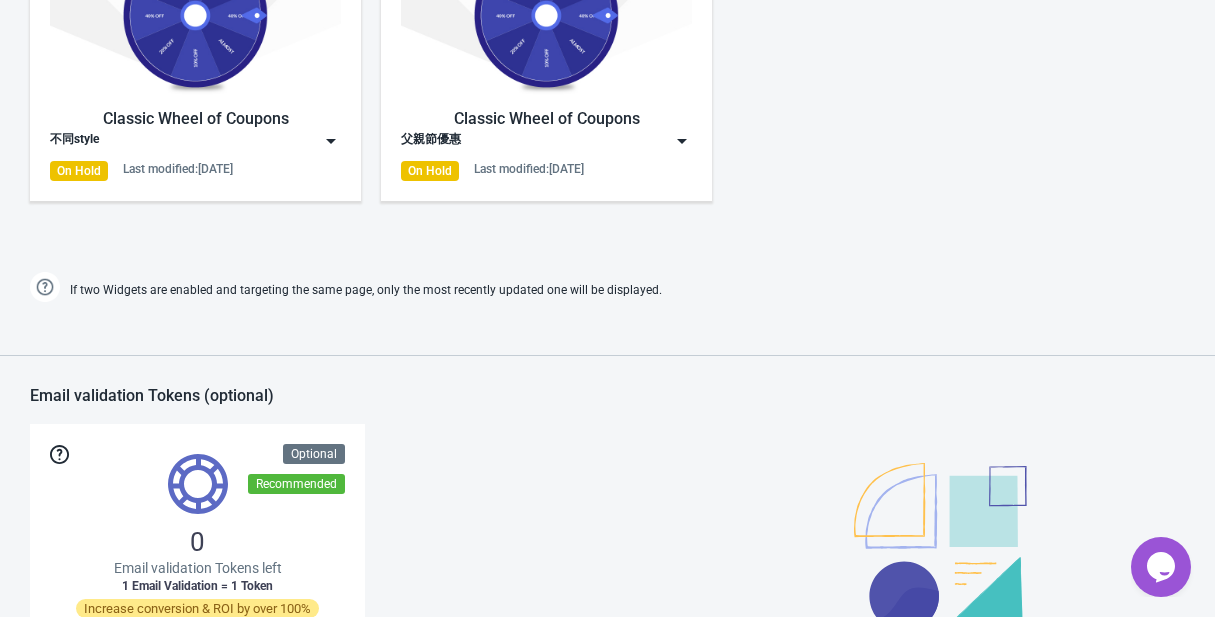 click on "Classic Wheel of Coupons 不同style On Hold Last modified:  [DATE] Classic Wheel of Coupons 父親節優惠 On Hold Last modified:  [DATE]" at bounding box center (607, 74) 